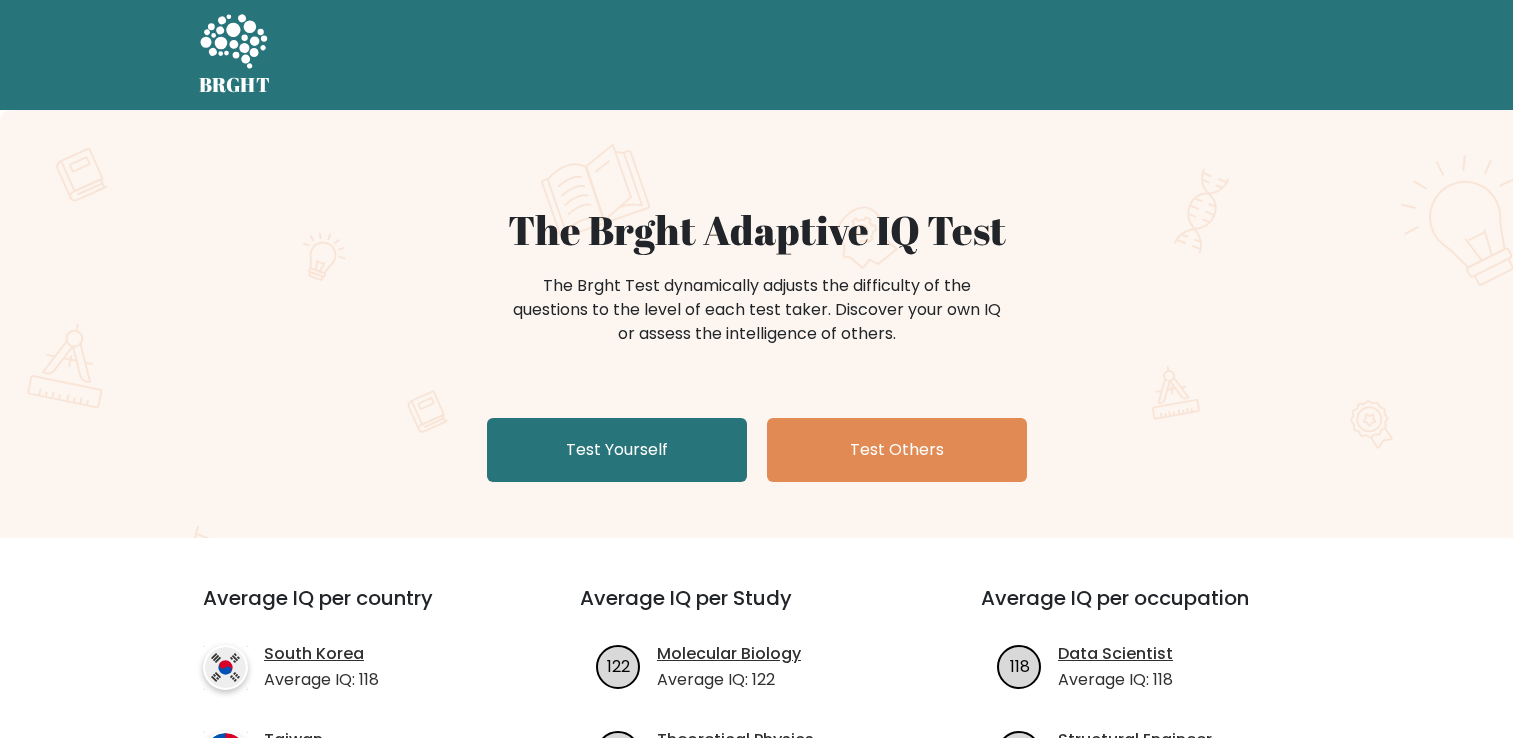 scroll, scrollTop: 0, scrollLeft: 0, axis: both 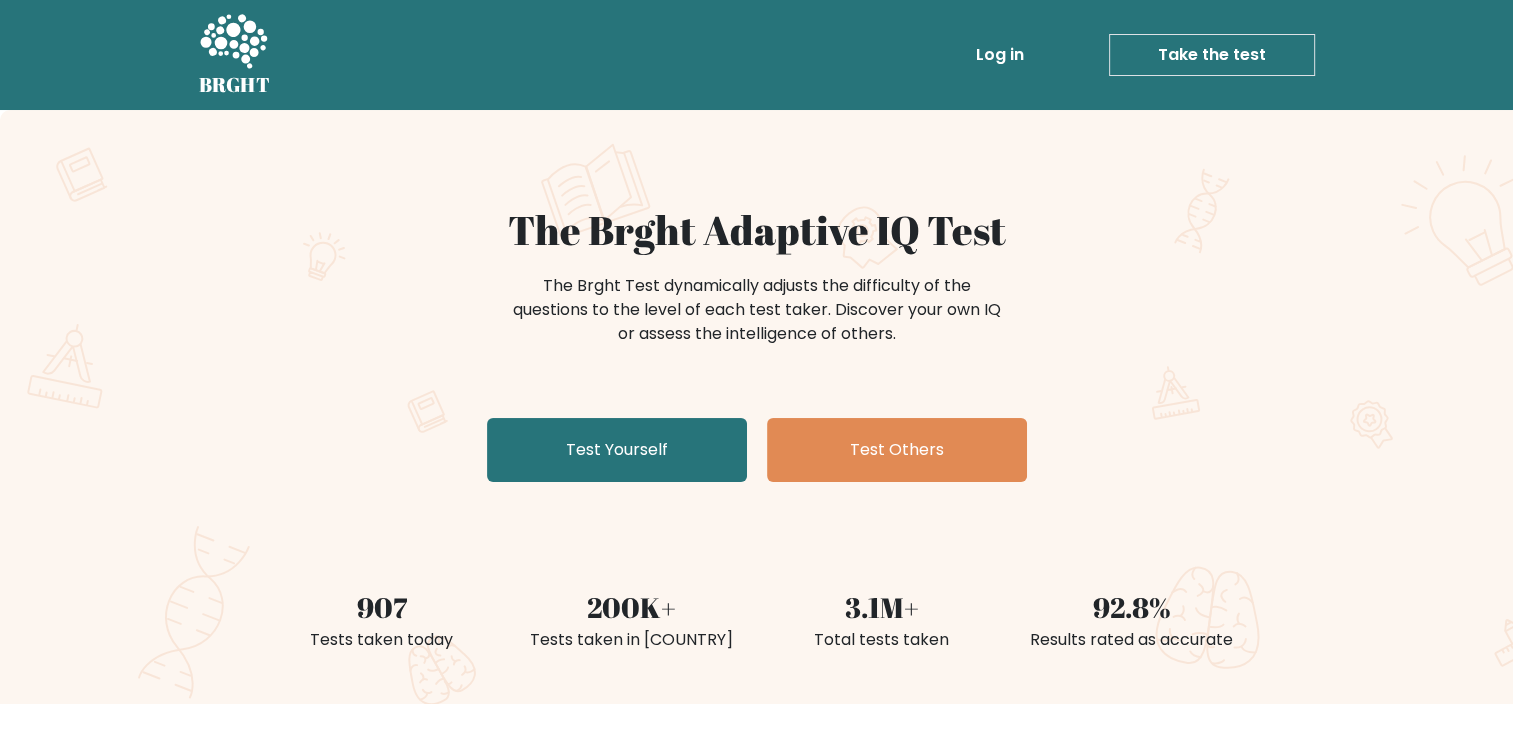 click on "Take the test" at bounding box center [1212, 55] 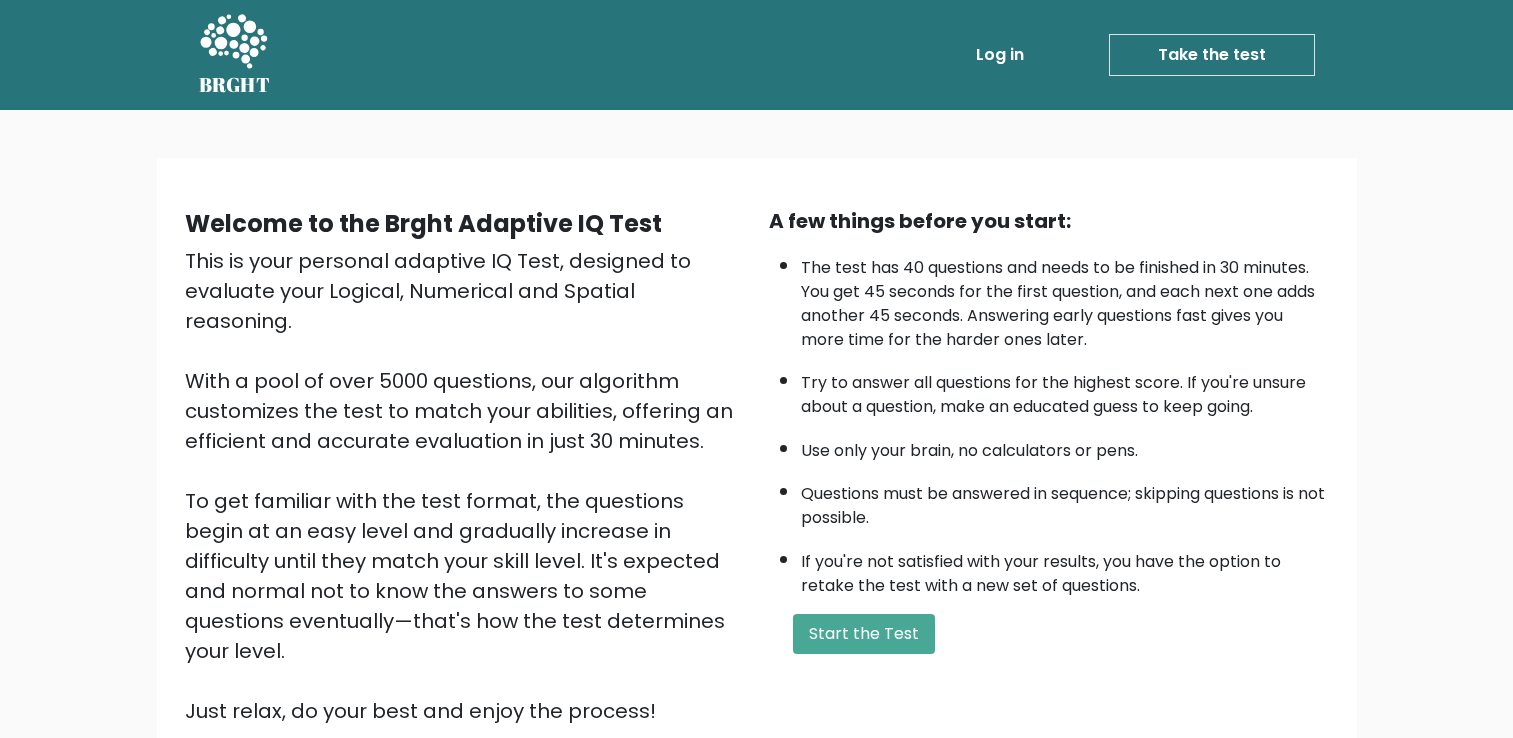 scroll, scrollTop: 0, scrollLeft: 0, axis: both 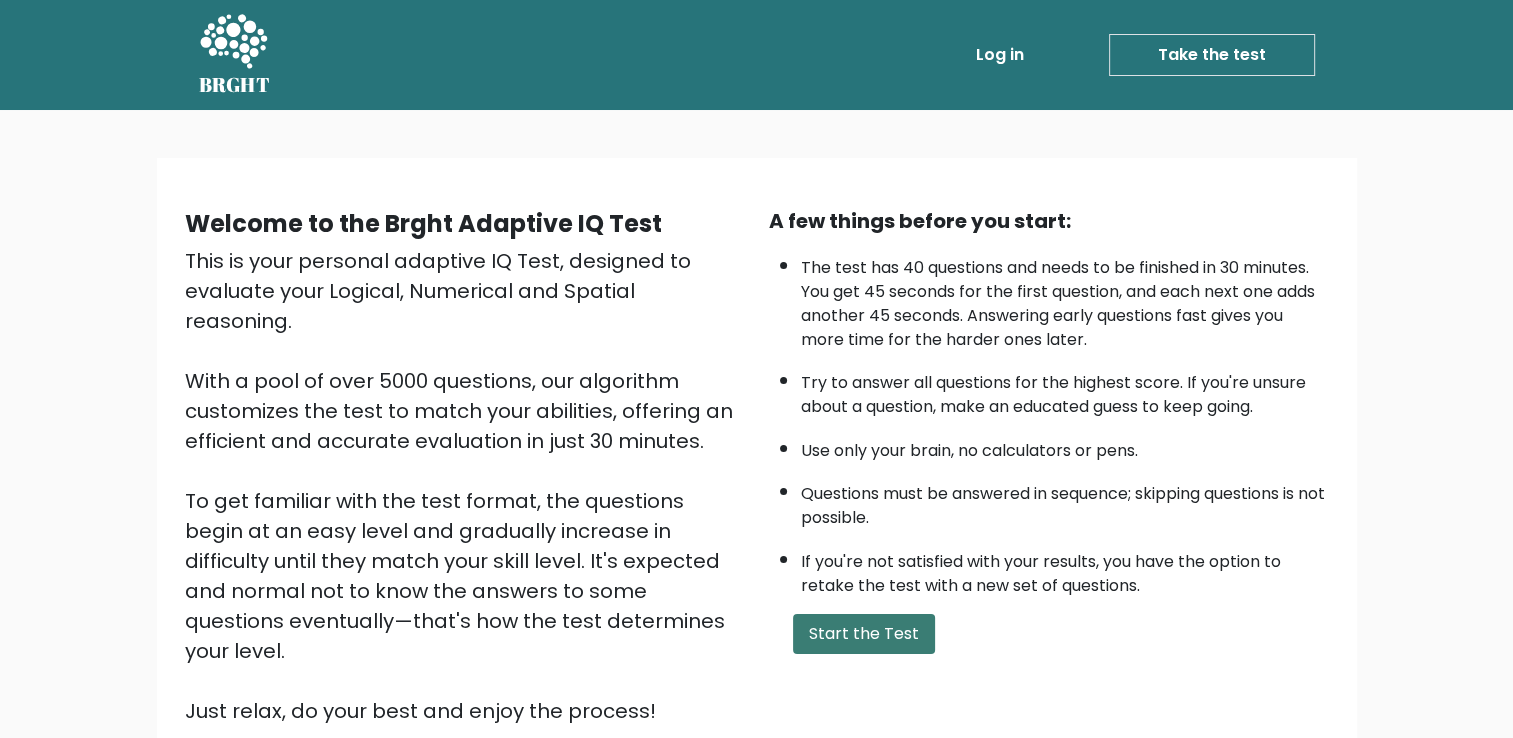 click on "Start the Test" at bounding box center [864, 634] 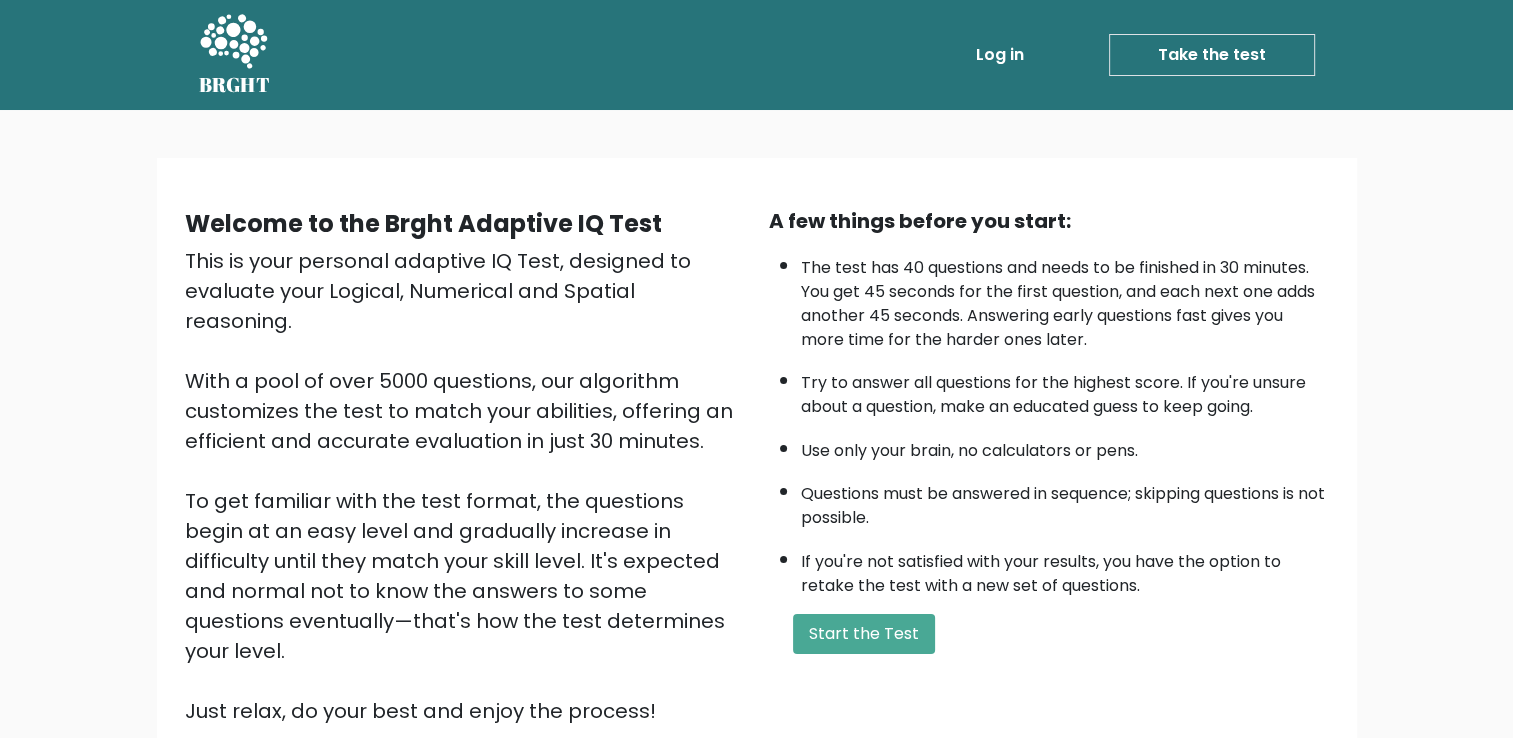 click on "Take the test" at bounding box center (1212, 55) 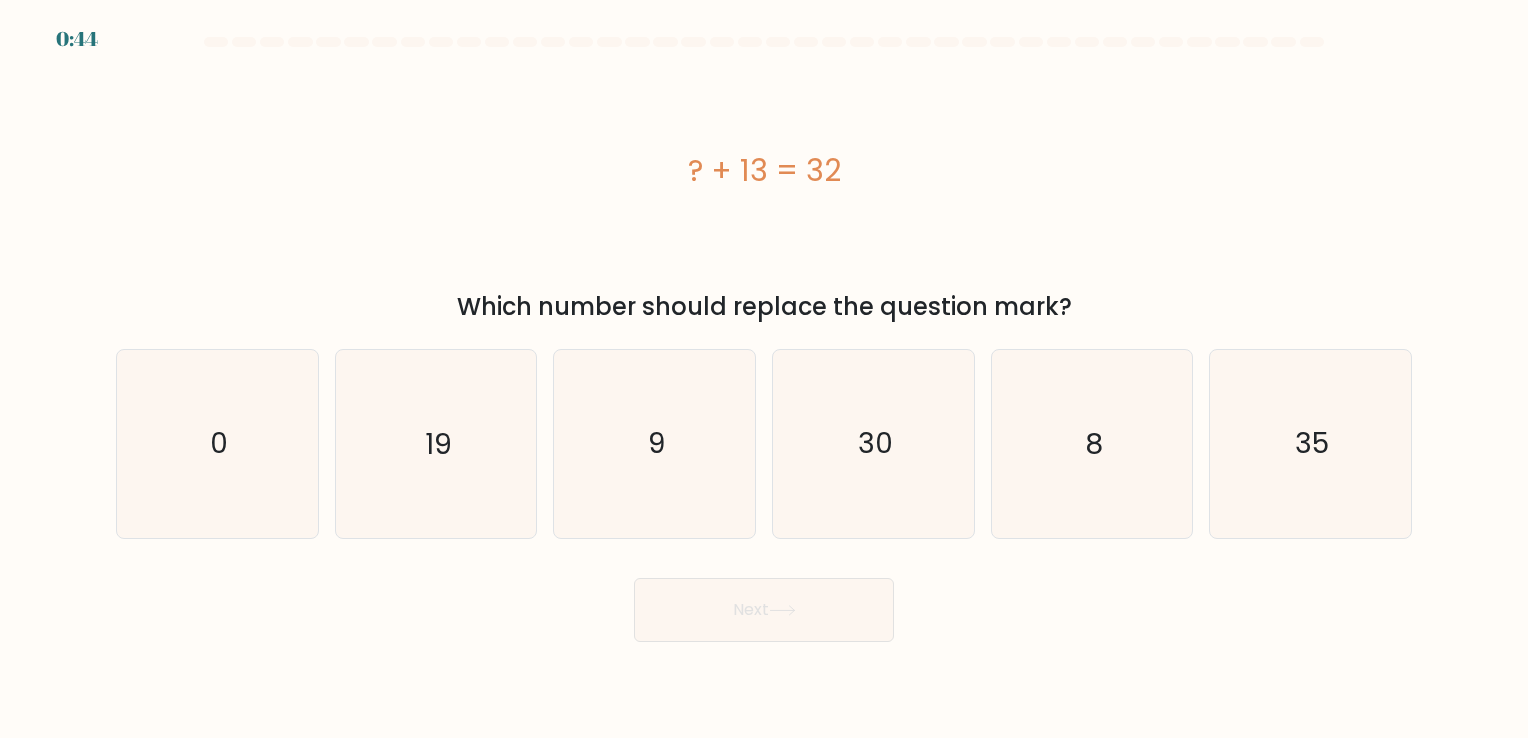 scroll, scrollTop: 0, scrollLeft: 0, axis: both 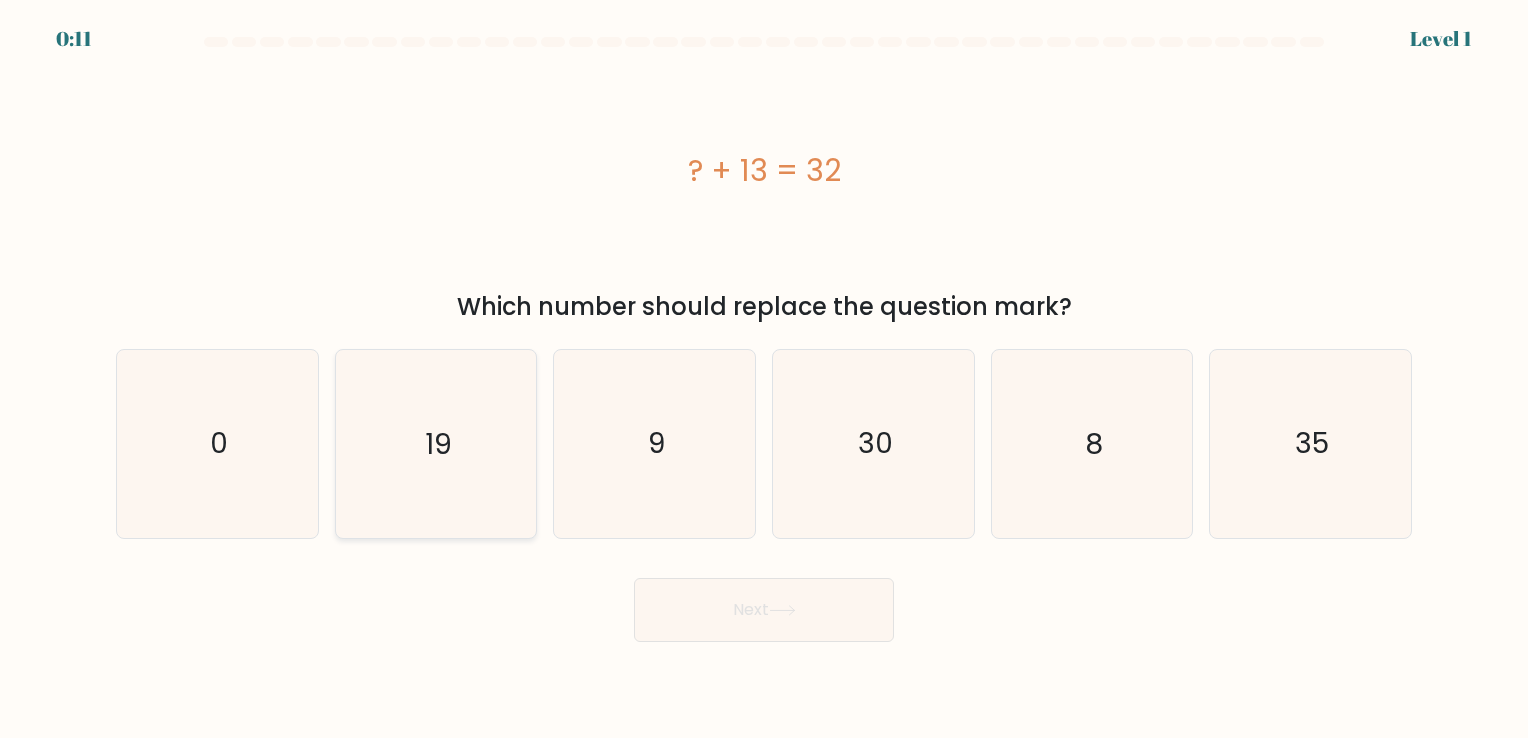 click on "19" 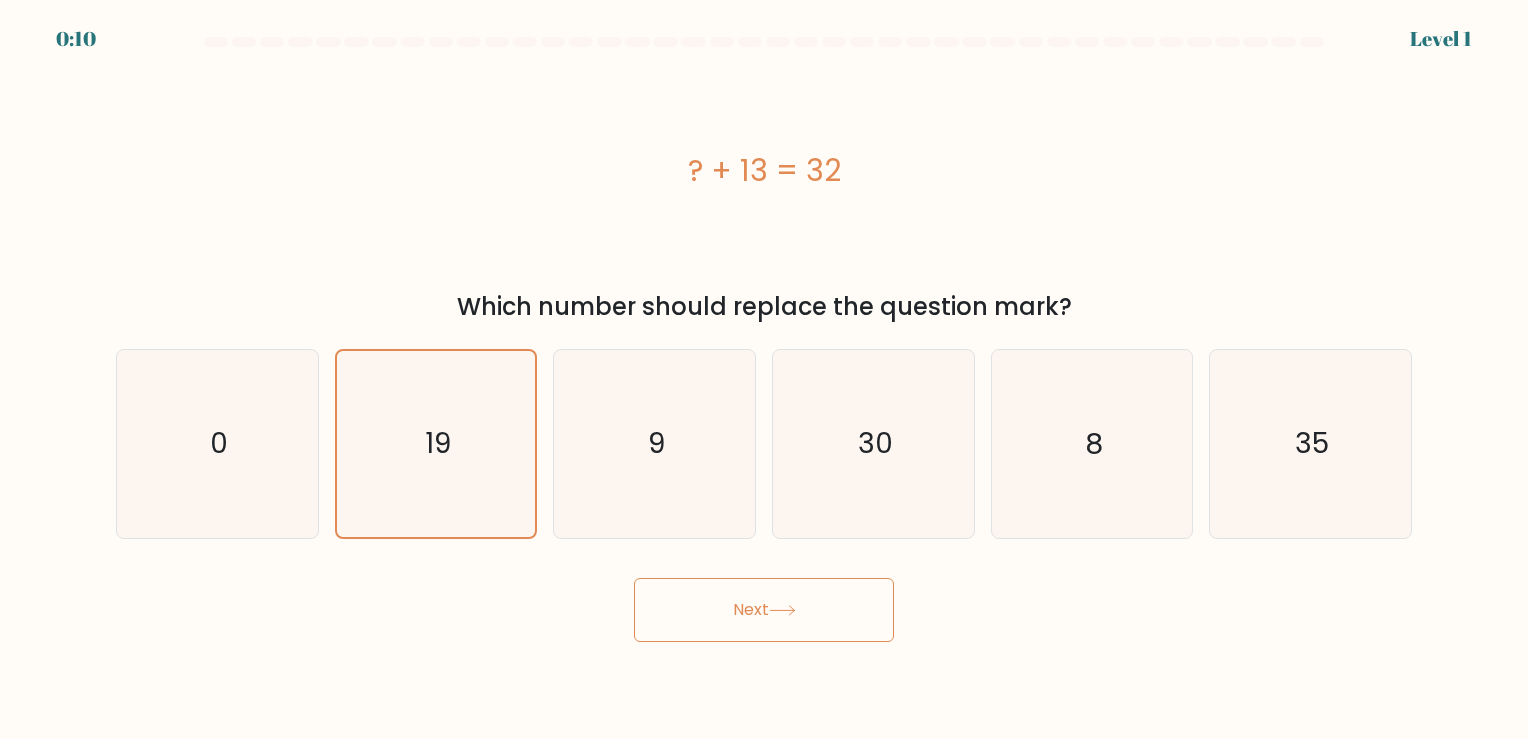 click on "Next" at bounding box center (764, 610) 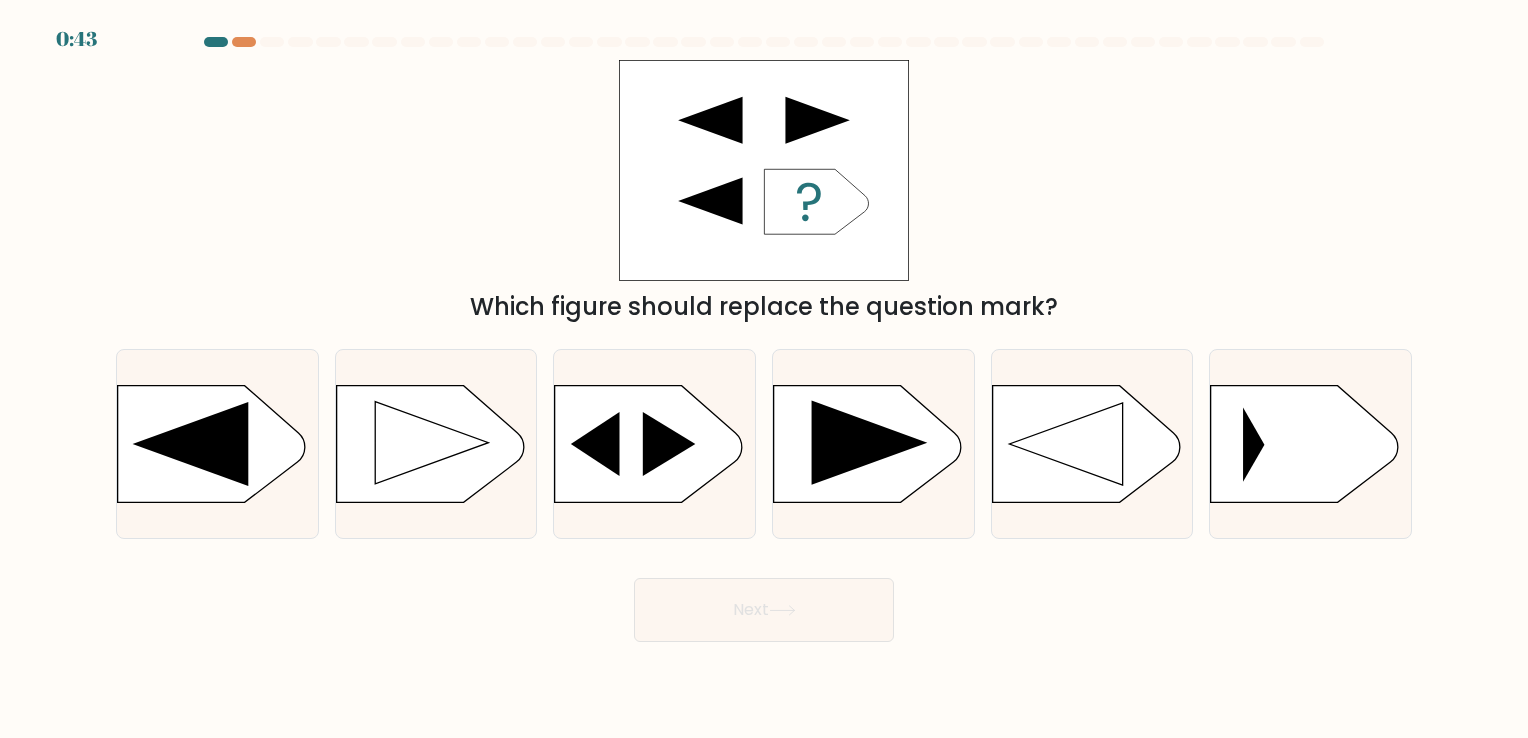 scroll, scrollTop: 0, scrollLeft: 0, axis: both 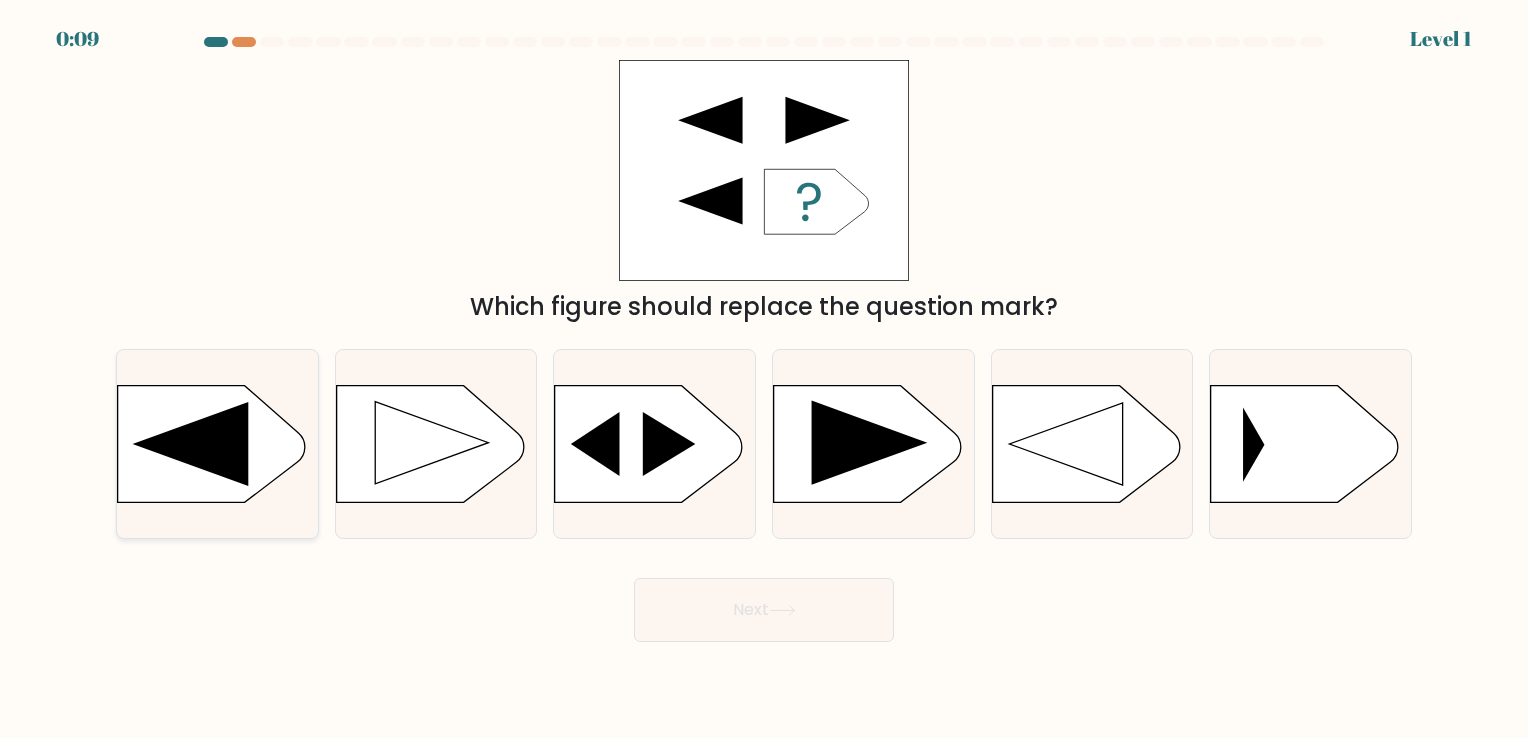 click 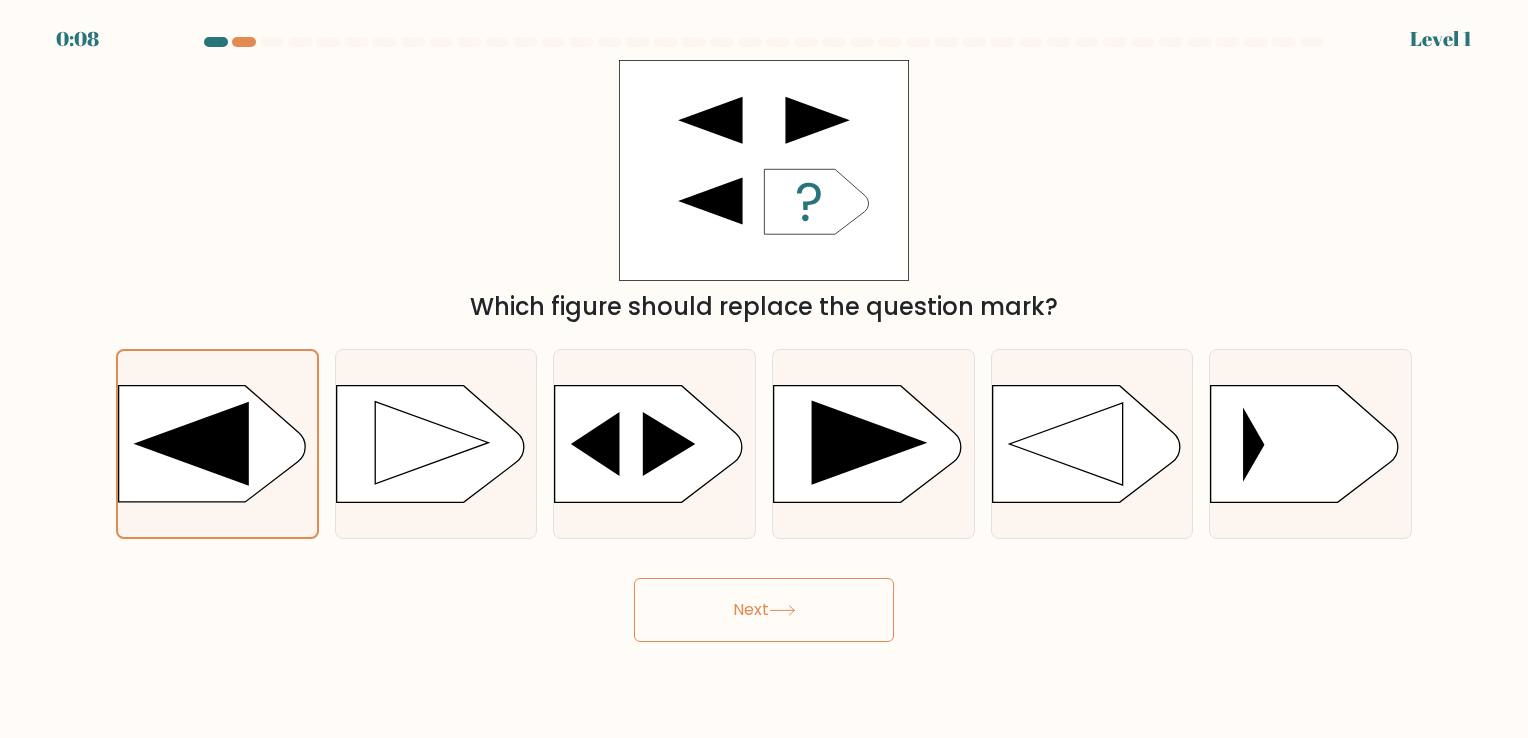 click on "Next" at bounding box center (764, 610) 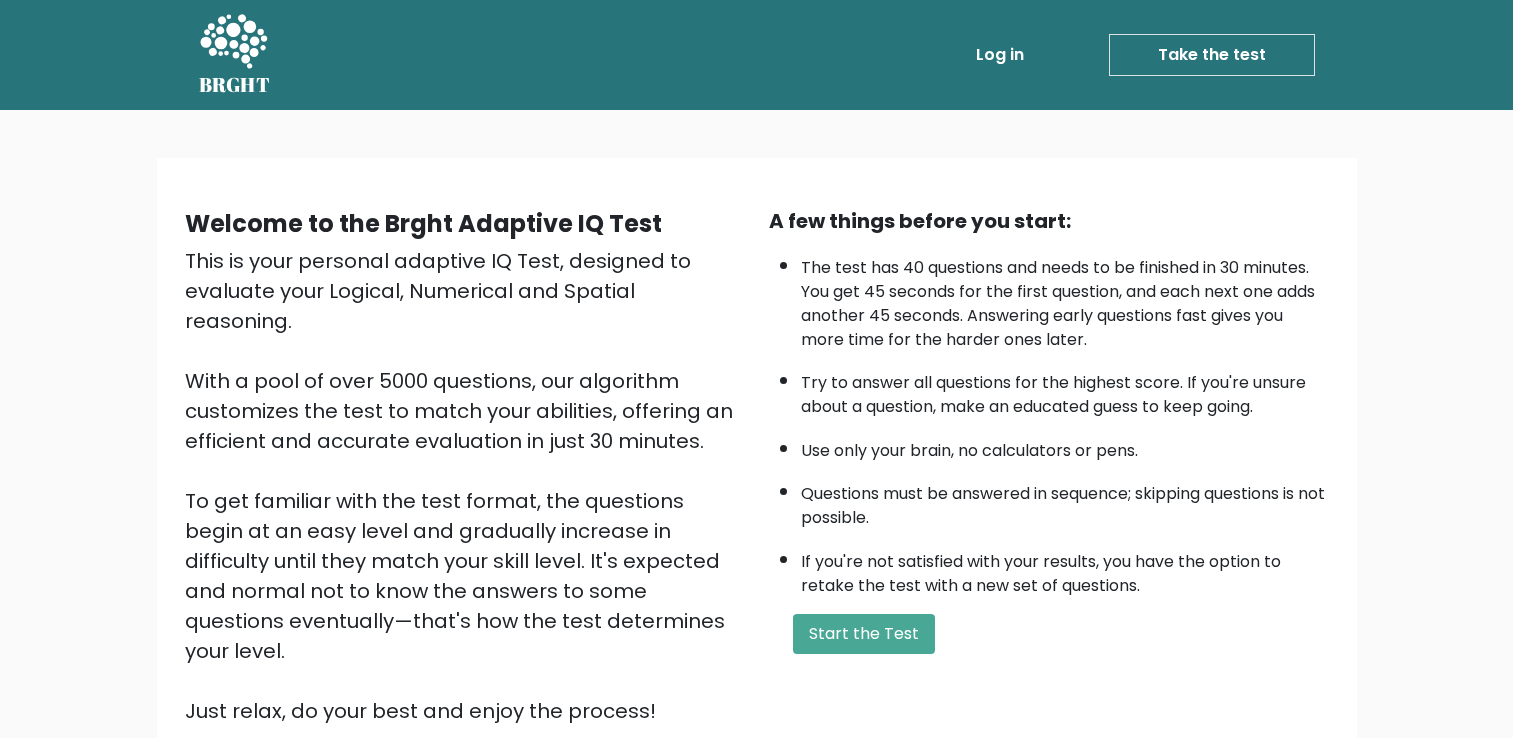 scroll, scrollTop: 0, scrollLeft: 0, axis: both 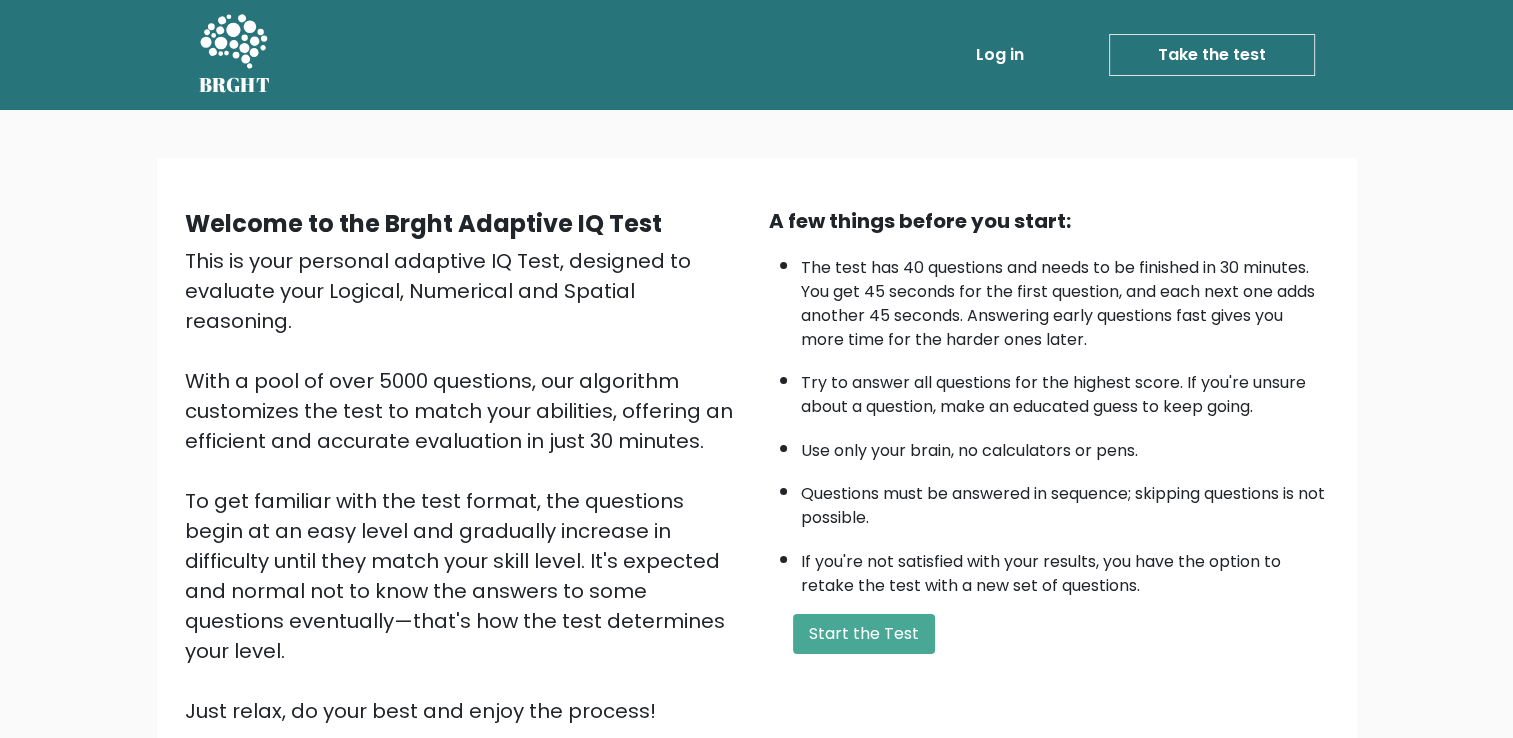 click on "Take the test" at bounding box center (1212, 55) 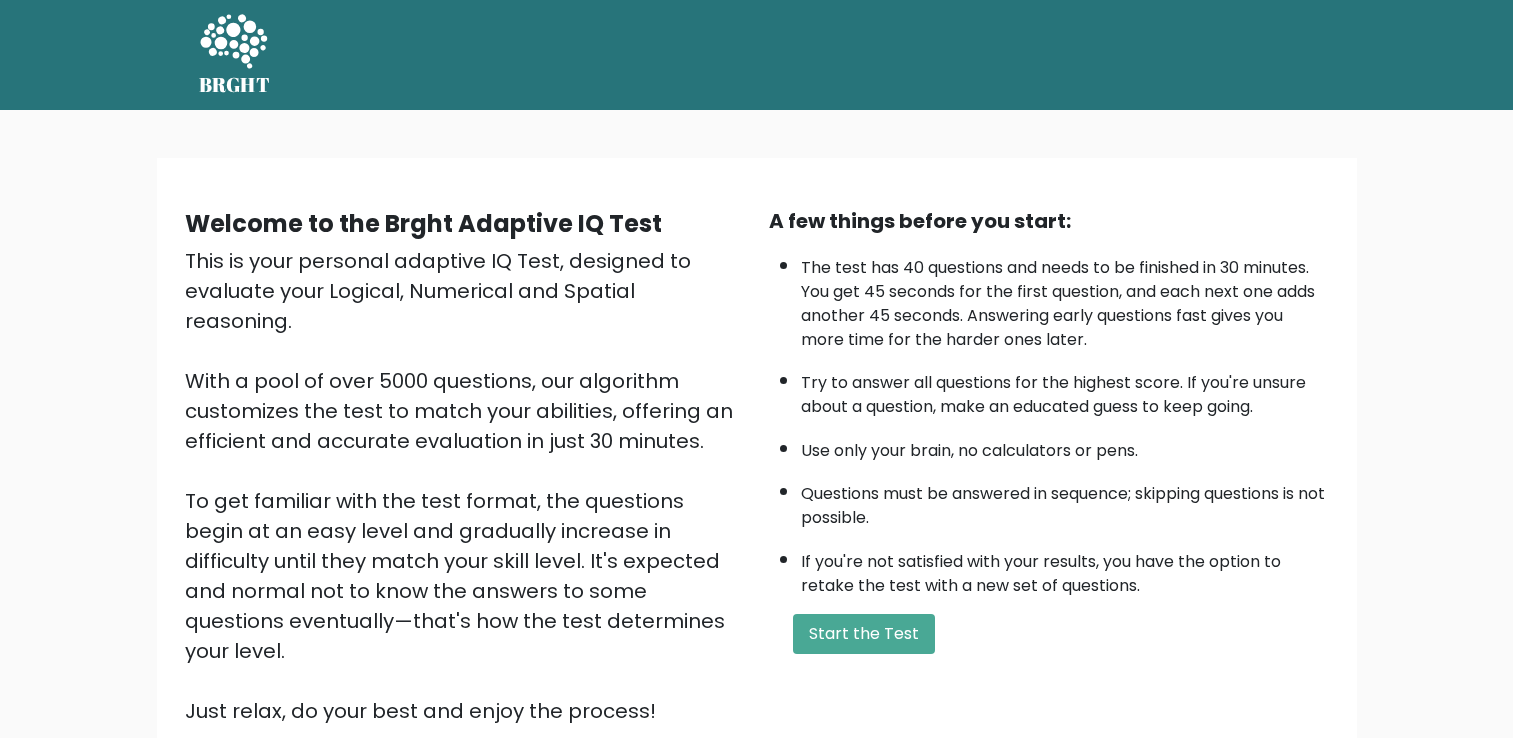 scroll, scrollTop: 0, scrollLeft: 0, axis: both 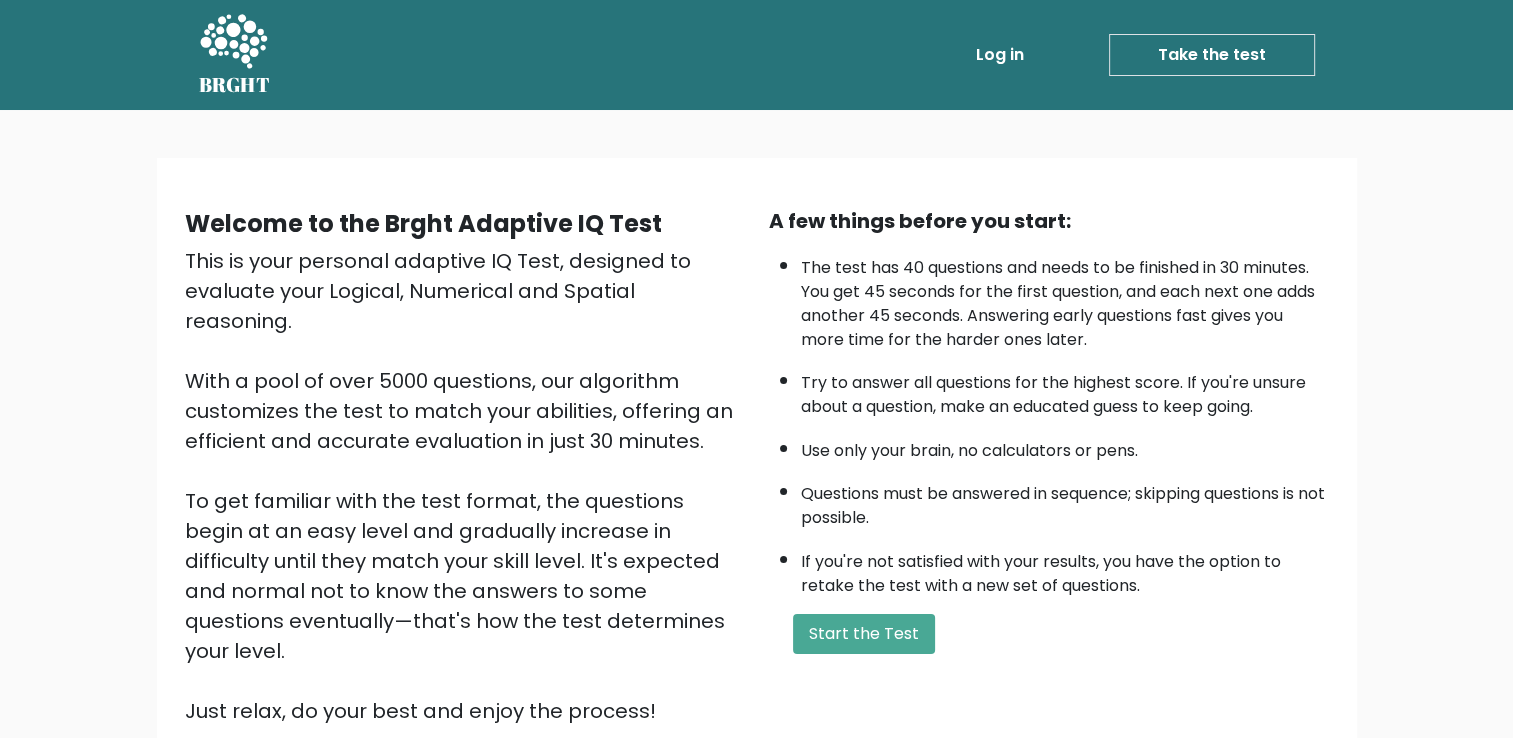 click on "Take the test" at bounding box center (1212, 55) 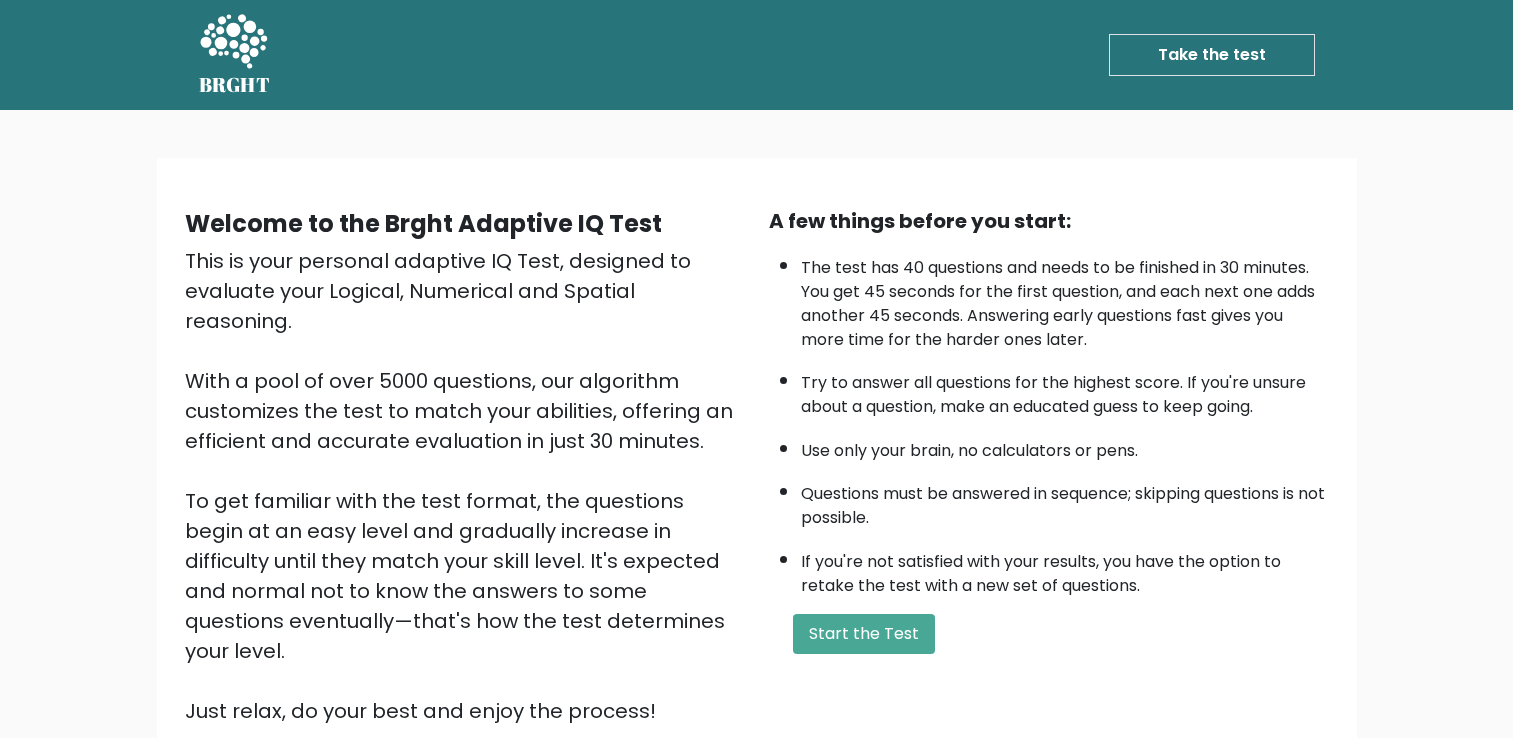scroll, scrollTop: 0, scrollLeft: 0, axis: both 